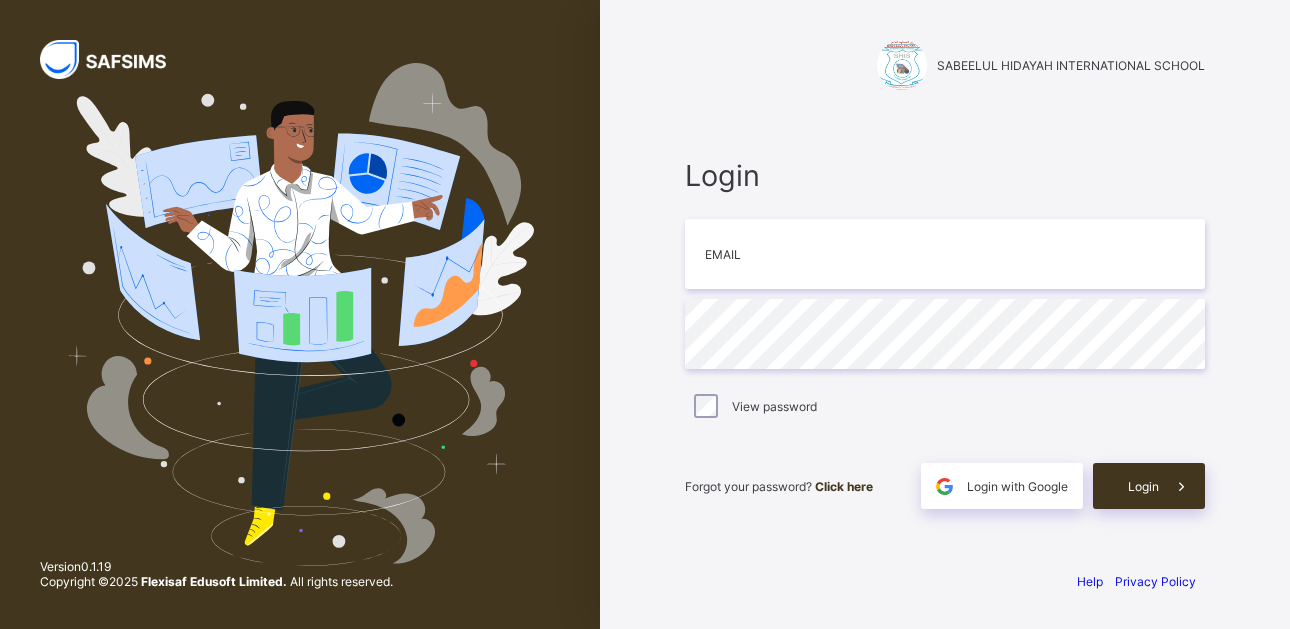 scroll, scrollTop: 0, scrollLeft: 0, axis: both 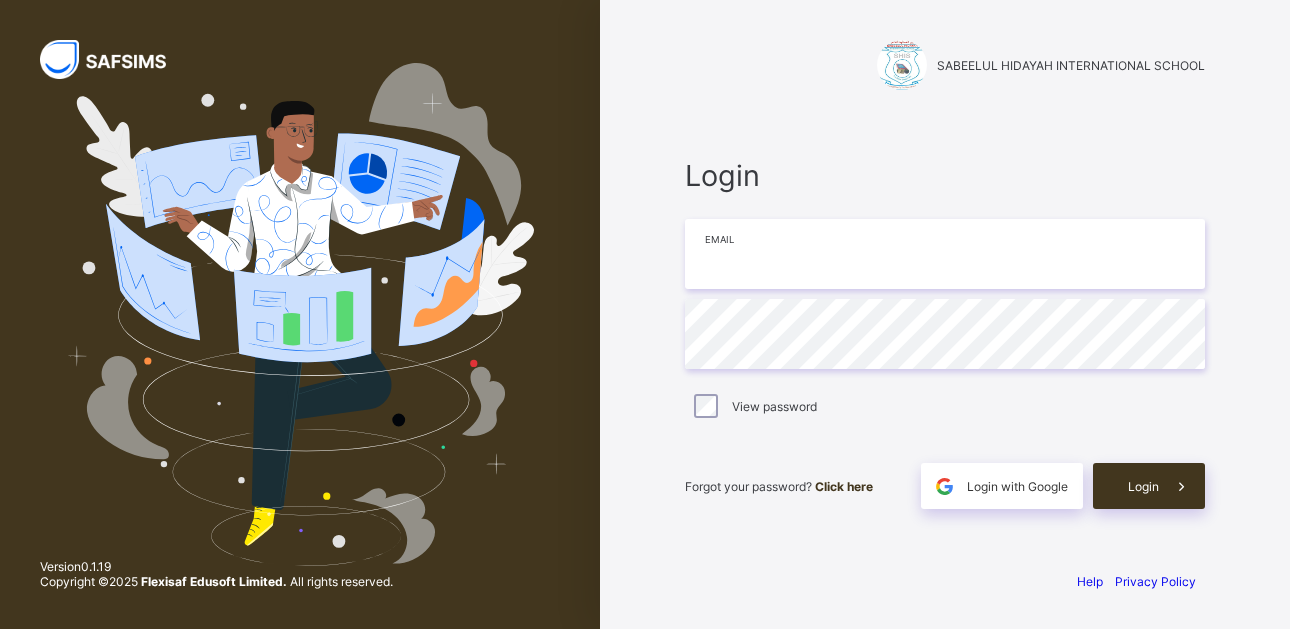 click at bounding box center (945, 254) 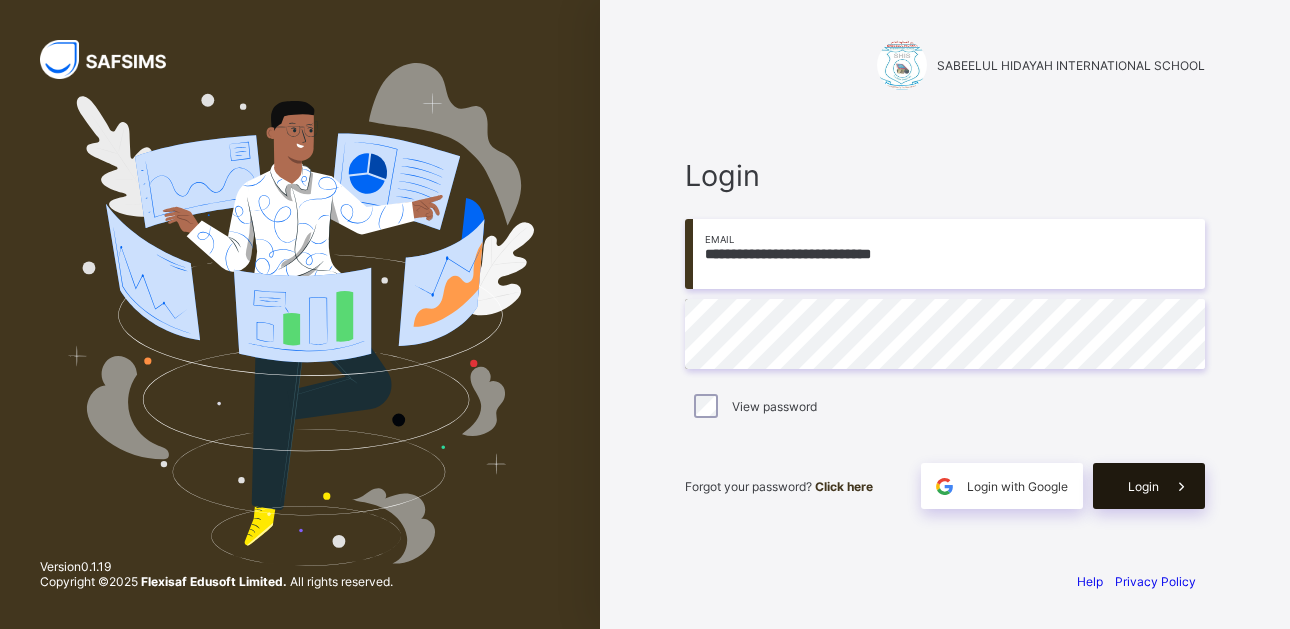 click on "Login" at bounding box center [1149, 486] 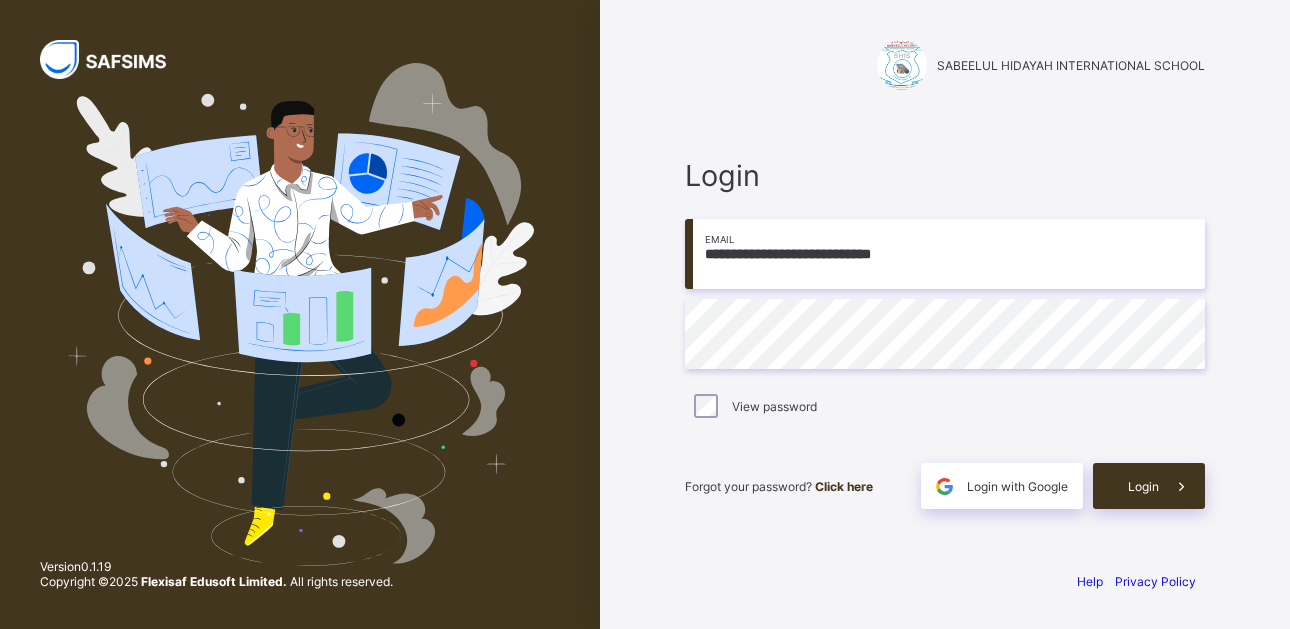 scroll, scrollTop: 0, scrollLeft: 0, axis: both 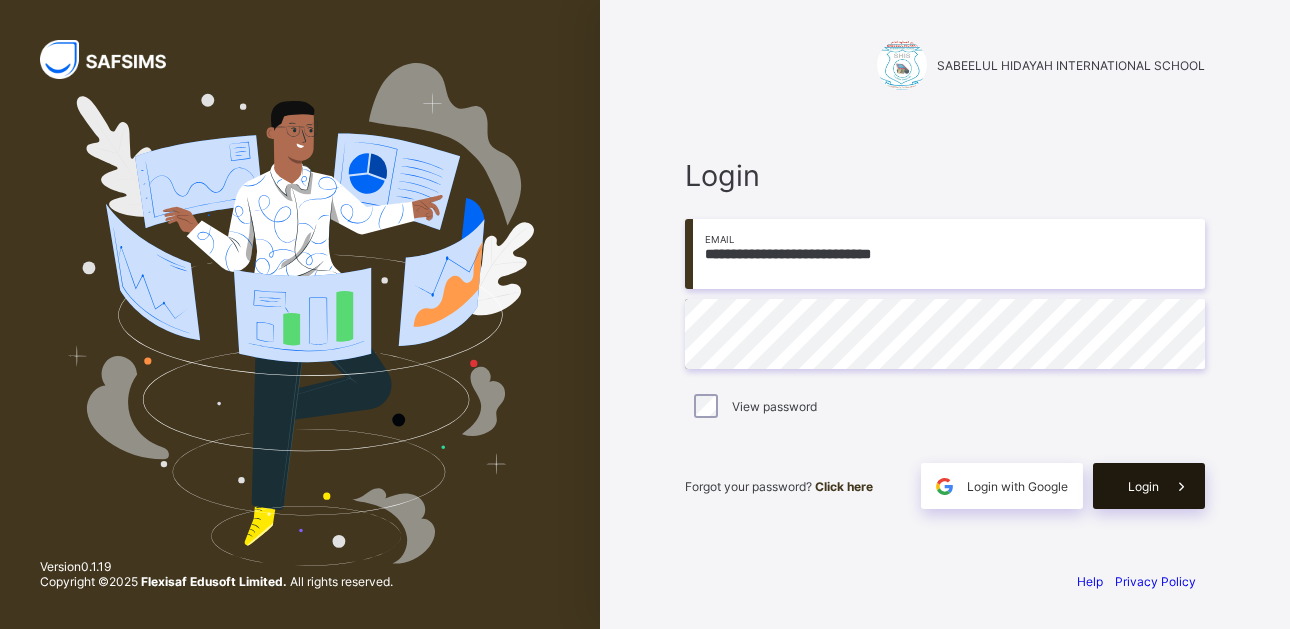 click on "Login" at bounding box center (1143, 486) 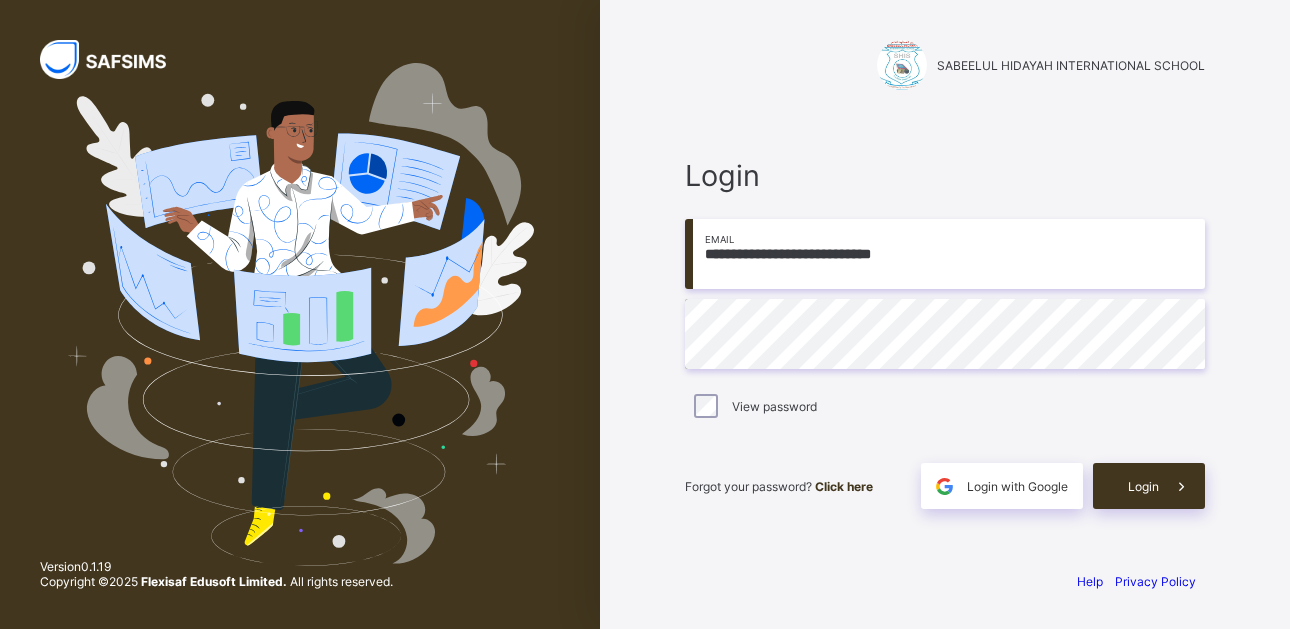 click on "Login" at bounding box center (945, 175) 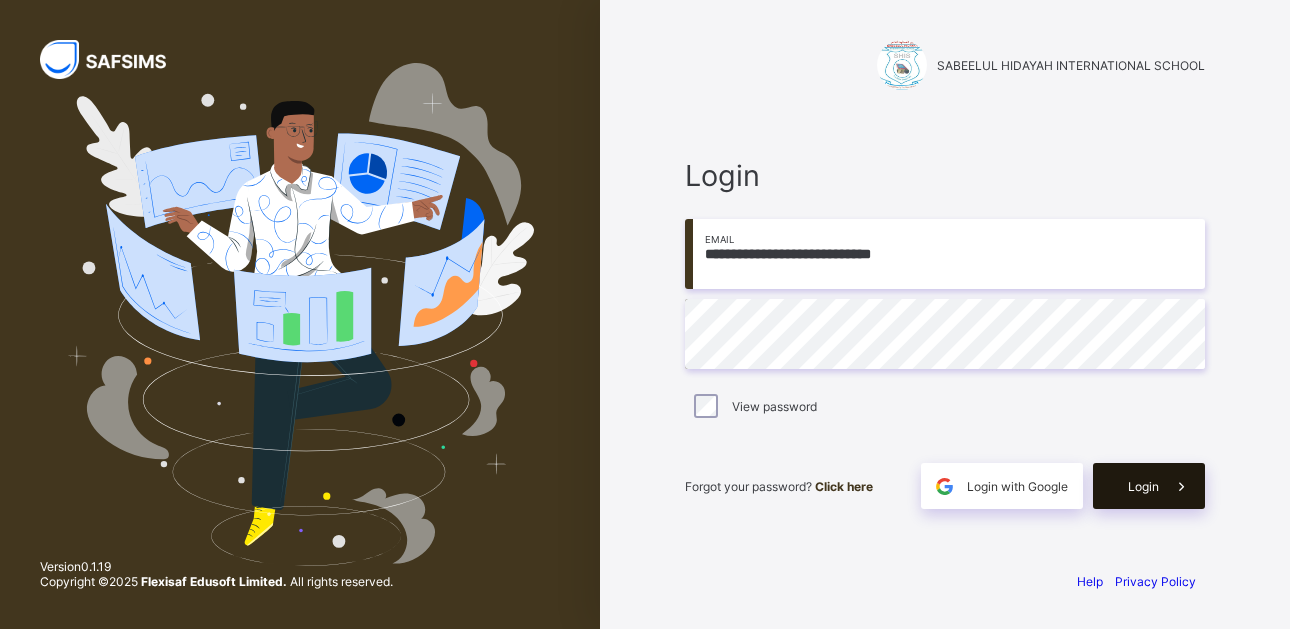 click on "Login" at bounding box center [1143, 486] 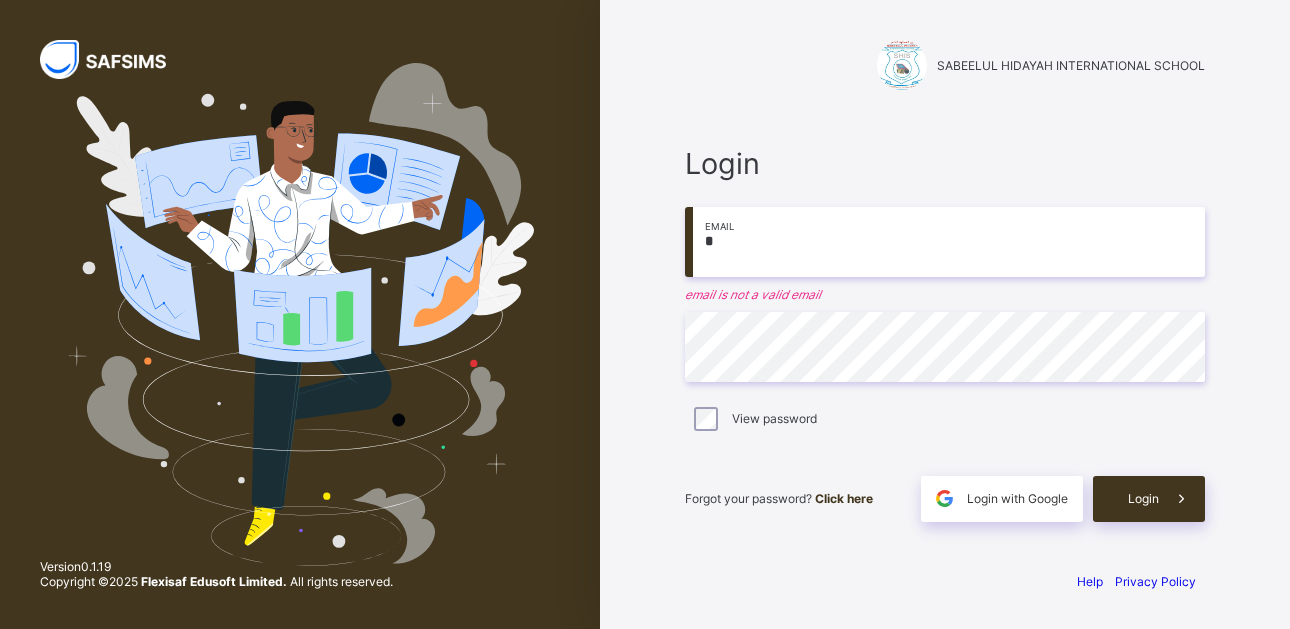 scroll, scrollTop: 0, scrollLeft: 0, axis: both 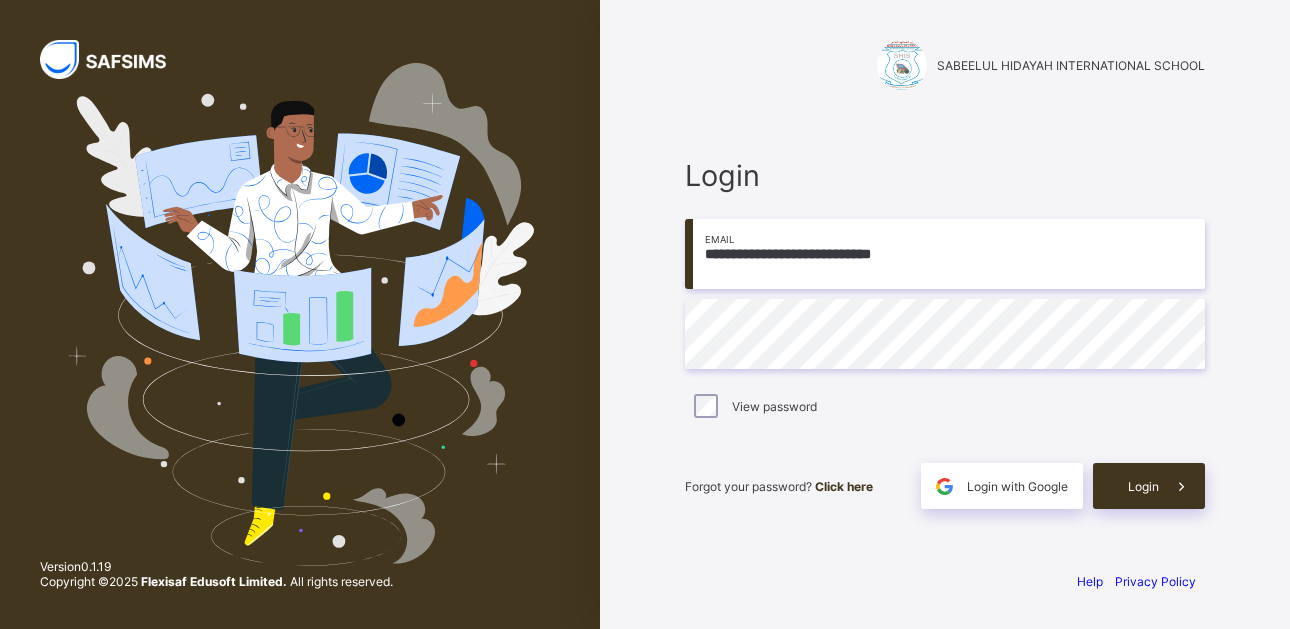 type on "**********" 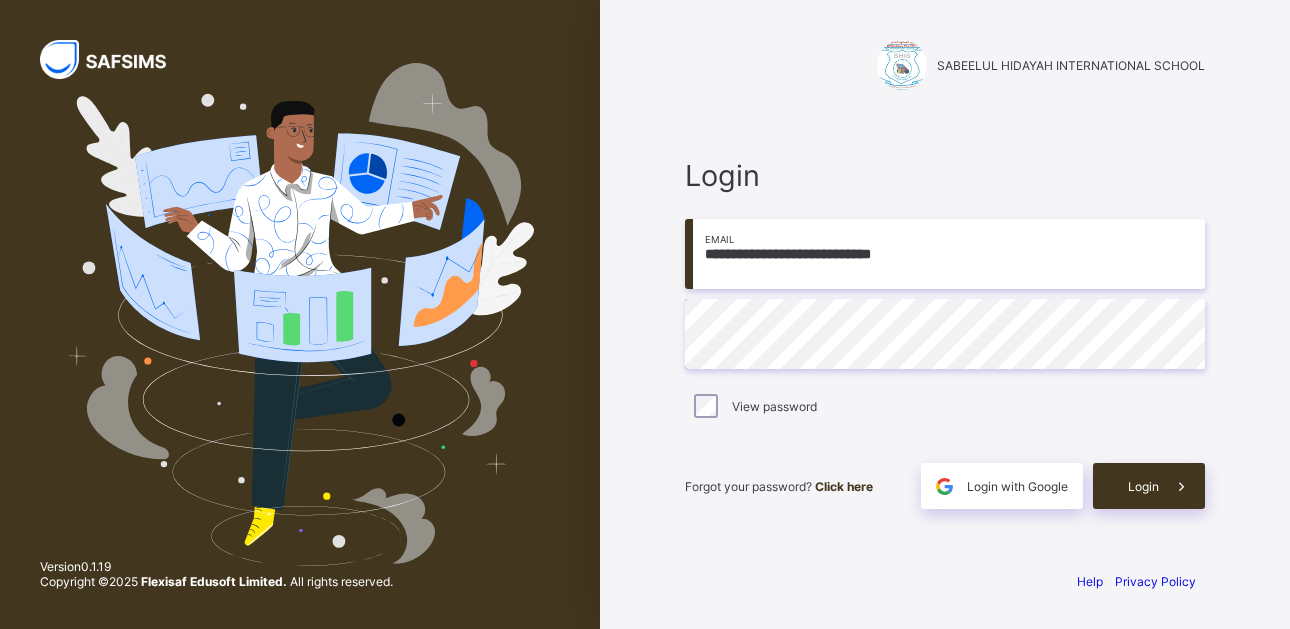 click on "**********" at bounding box center (945, 314) 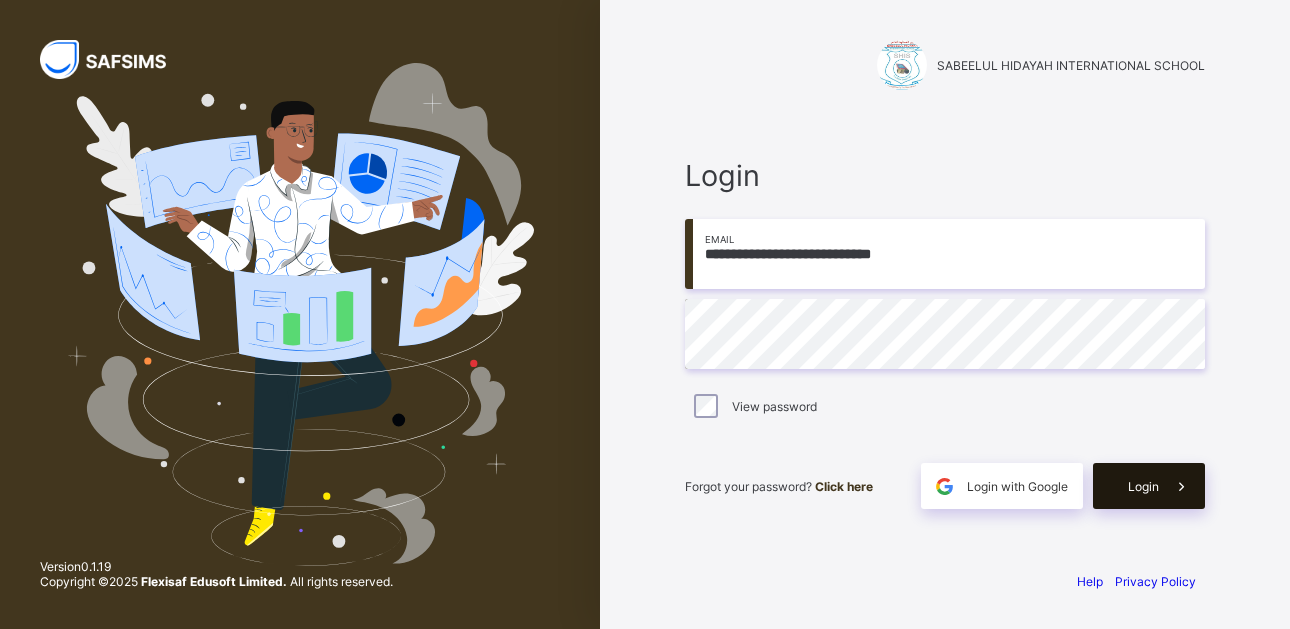 click on "Login" at bounding box center [1143, 486] 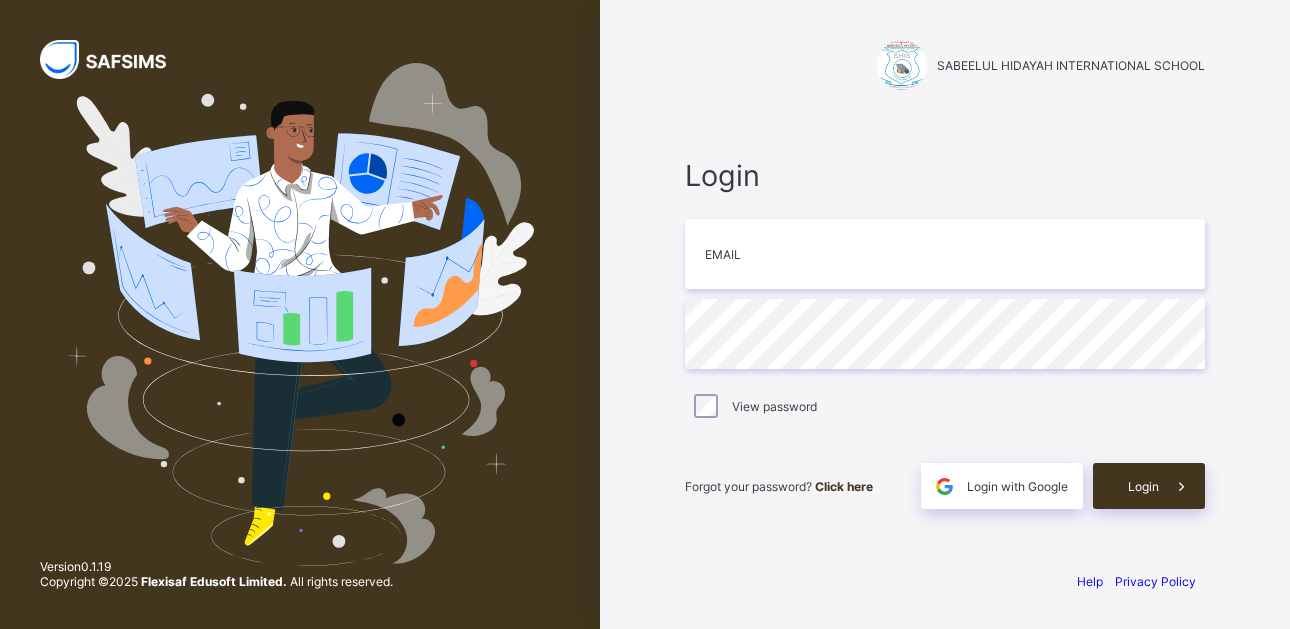 scroll, scrollTop: 0, scrollLeft: 0, axis: both 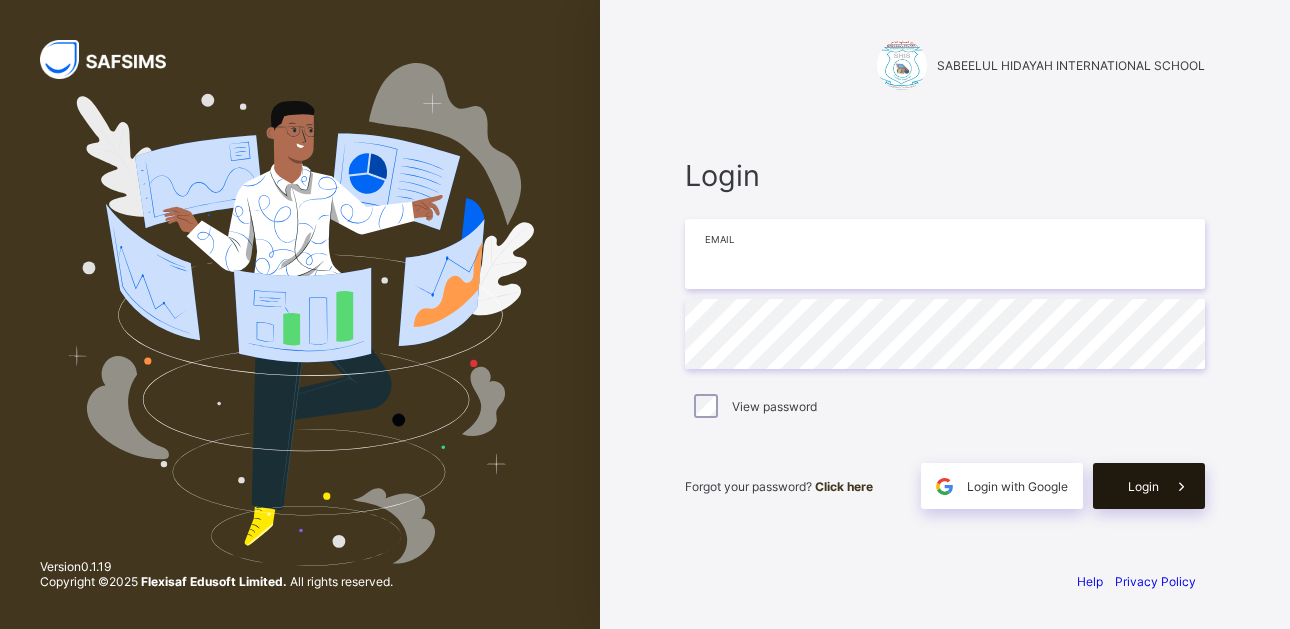 type on "**********" 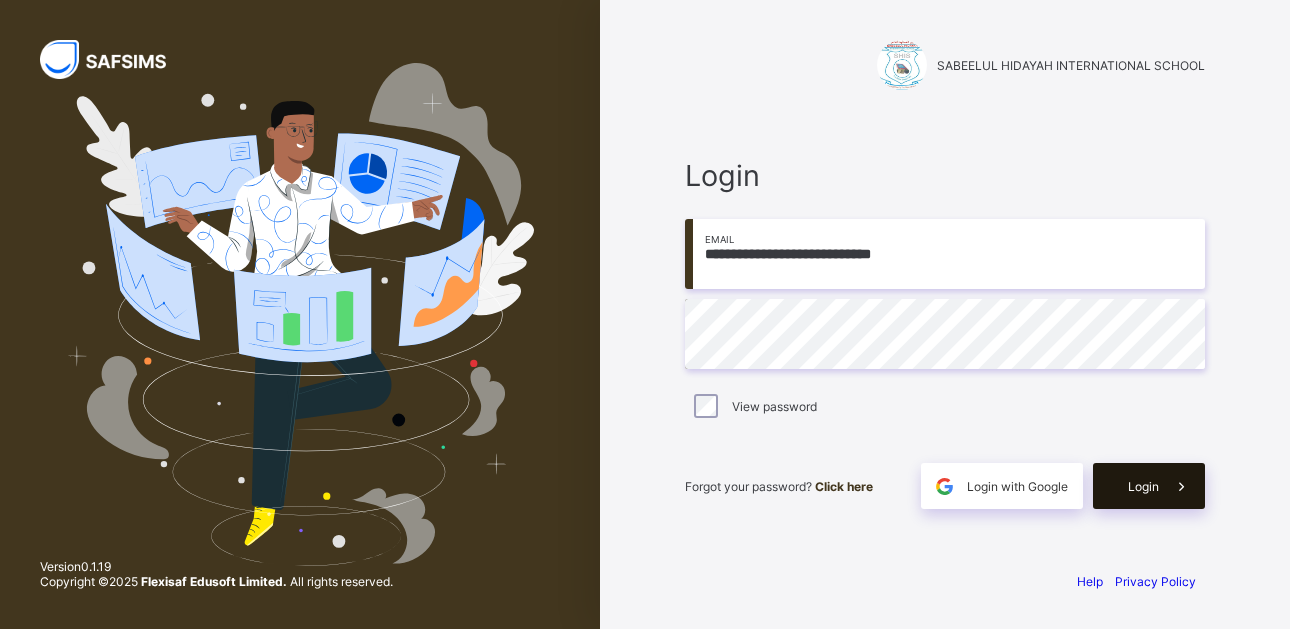 click at bounding box center (1182, 486) 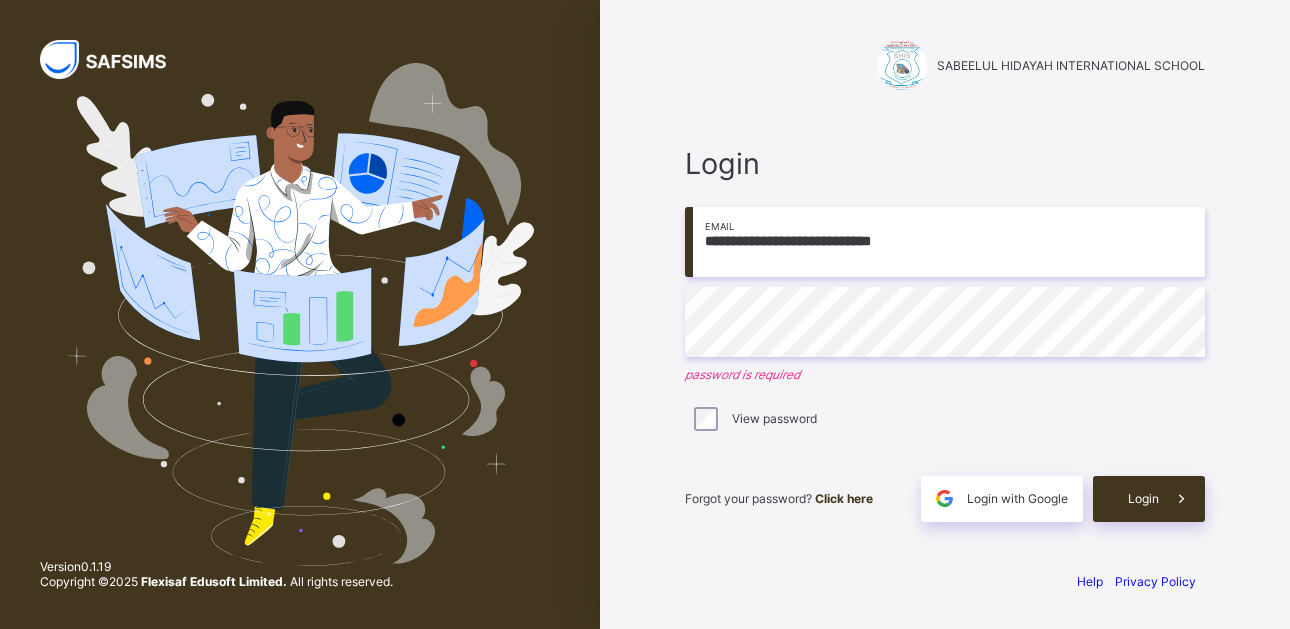 scroll, scrollTop: 0, scrollLeft: 0, axis: both 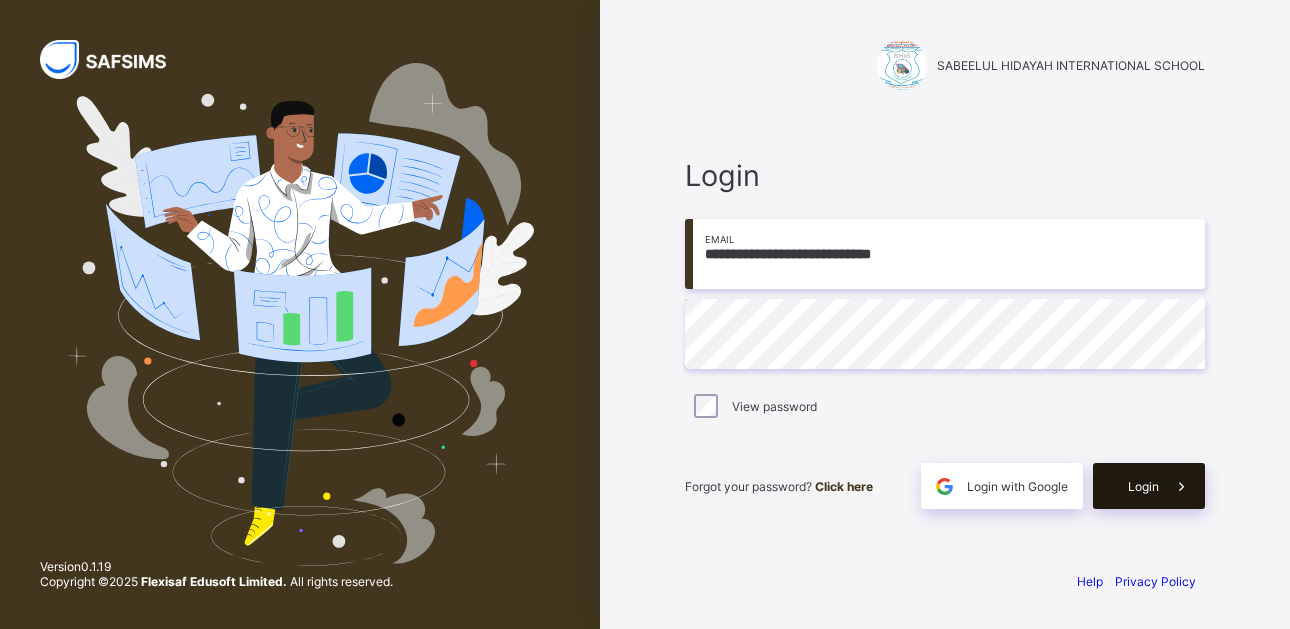 click on "Login" at bounding box center (1143, 486) 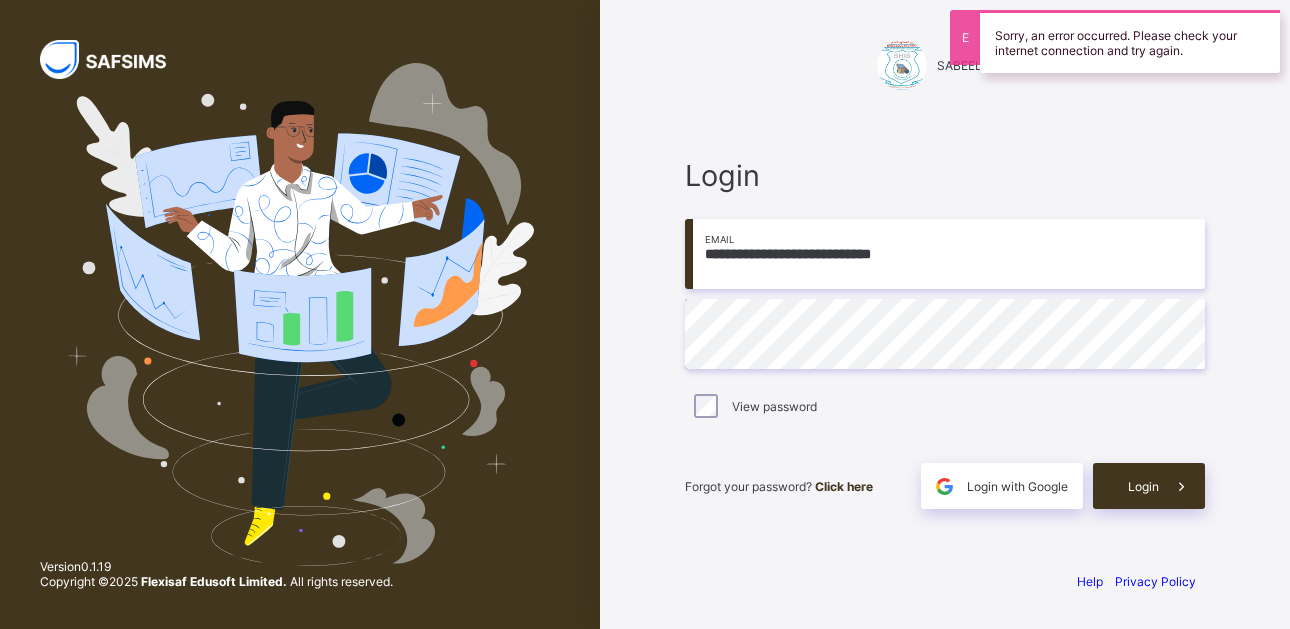 click on "**********" at bounding box center (945, 333) 